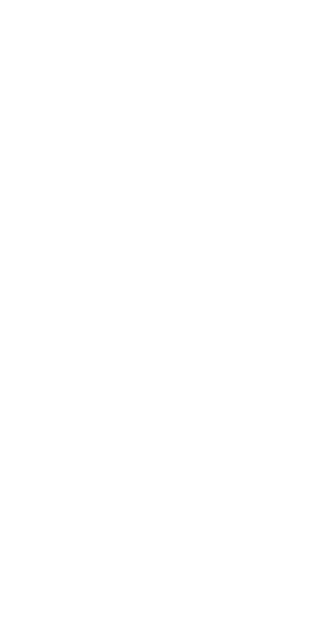 scroll, scrollTop: 0, scrollLeft: 0, axis: both 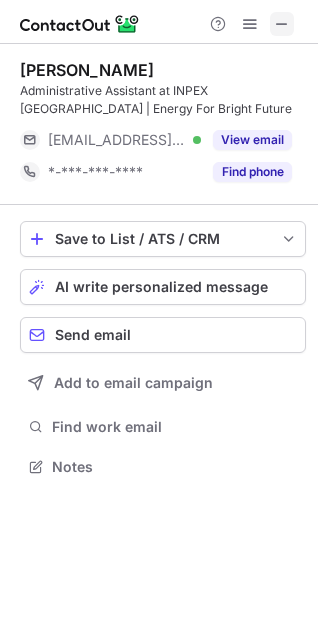 click at bounding box center (282, 24) 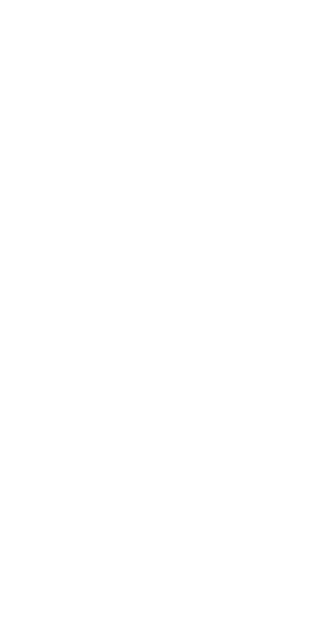 scroll, scrollTop: 0, scrollLeft: 0, axis: both 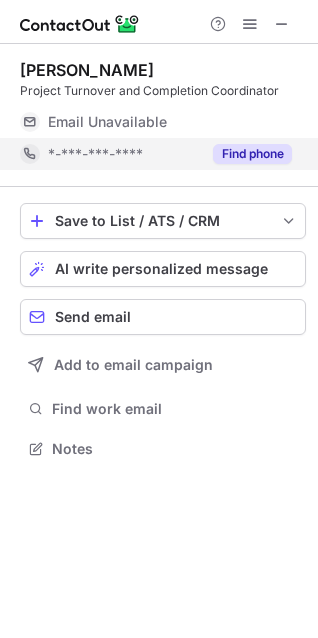 click on "Find phone" at bounding box center [252, 154] 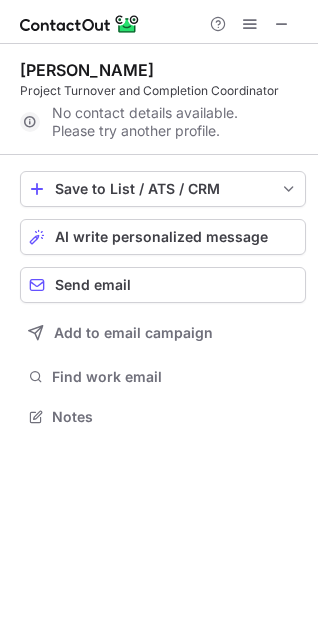 scroll, scrollTop: 403, scrollLeft: 318, axis: both 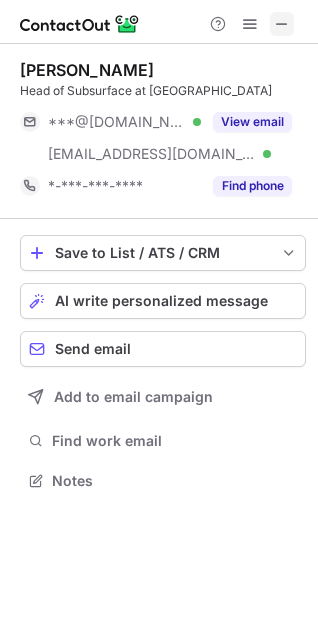 click at bounding box center [282, 24] 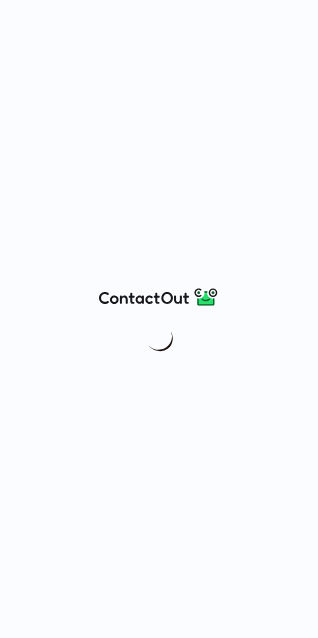 scroll, scrollTop: 0, scrollLeft: 0, axis: both 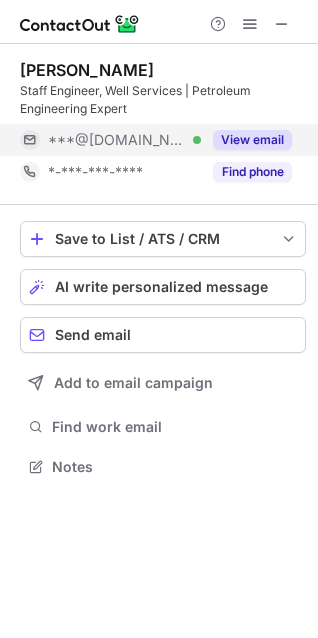 click on "View email" at bounding box center (252, 140) 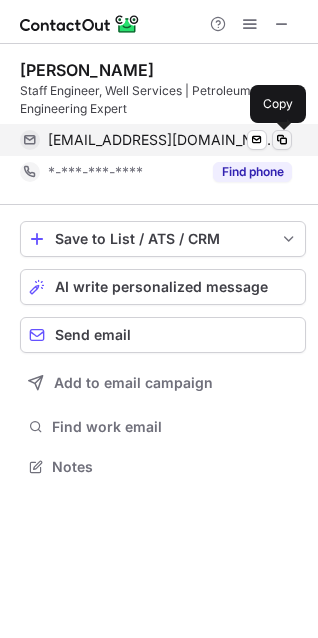 click at bounding box center (282, 140) 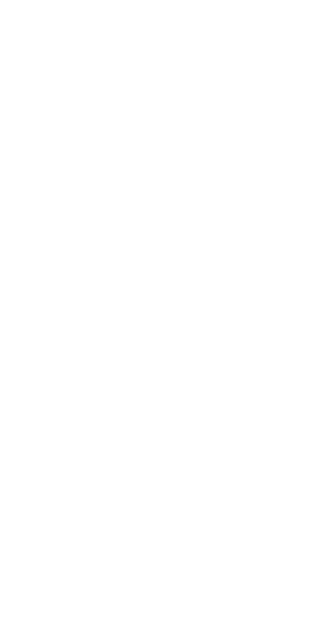 scroll, scrollTop: 0, scrollLeft: 0, axis: both 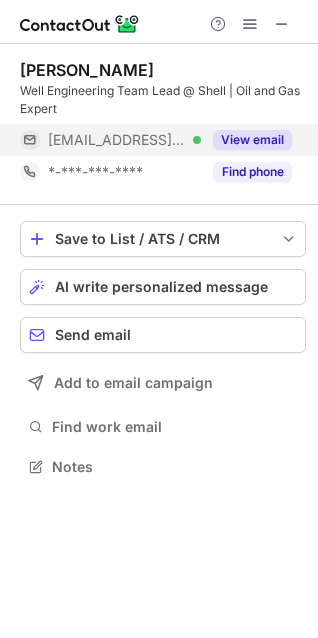 click on "View email" at bounding box center [252, 140] 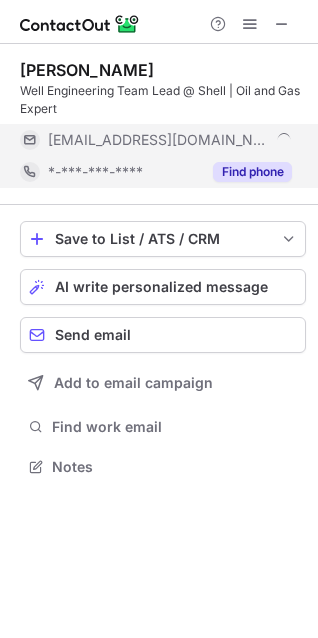 click on "Find phone" at bounding box center [252, 172] 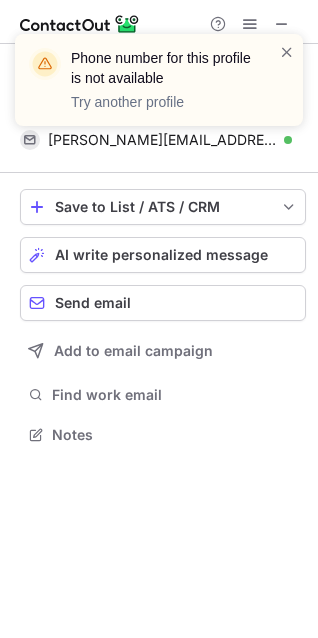scroll, scrollTop: 421, scrollLeft: 318, axis: both 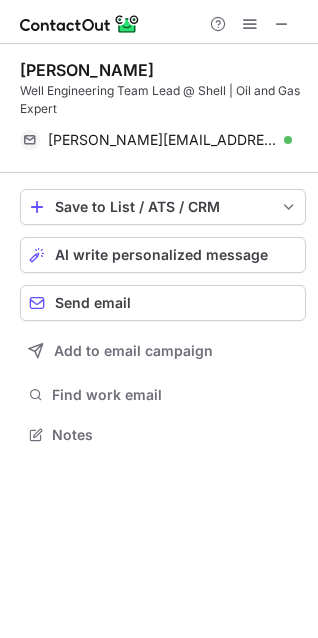 drag, startPoint x: 151, startPoint y: 71, endPoint x: 1, endPoint y: 66, distance: 150.08331 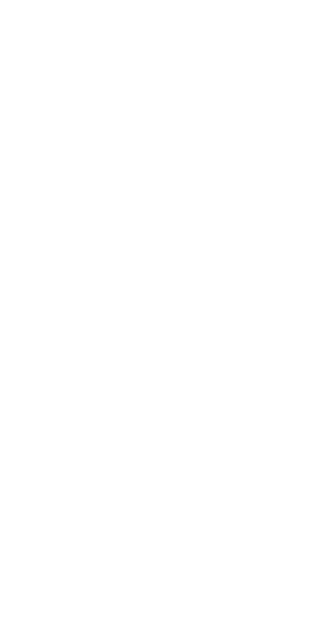scroll, scrollTop: 0, scrollLeft: 0, axis: both 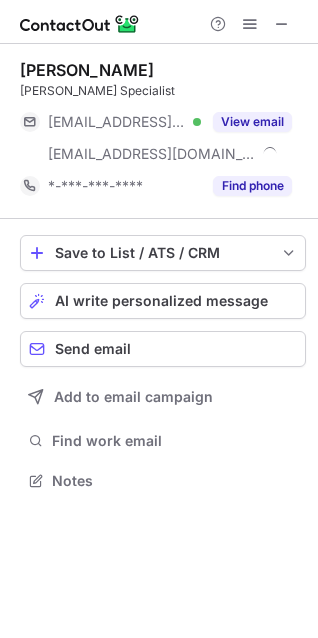 click at bounding box center [159, 22] 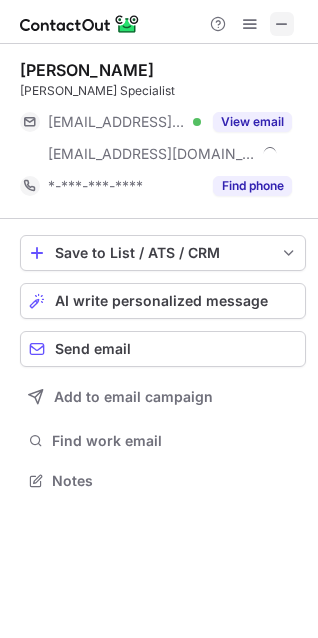 click at bounding box center (282, 24) 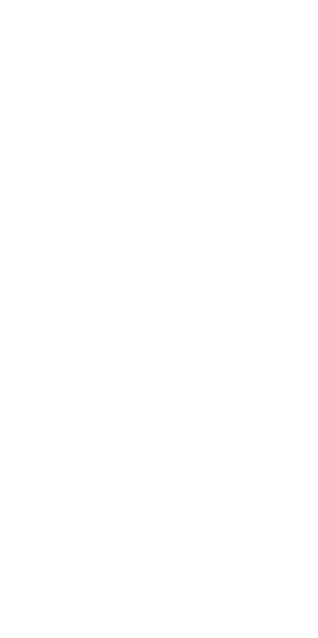 scroll, scrollTop: 0, scrollLeft: 0, axis: both 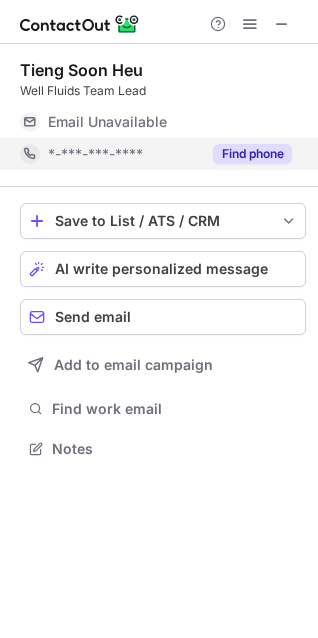 click on "Find phone" at bounding box center [252, 154] 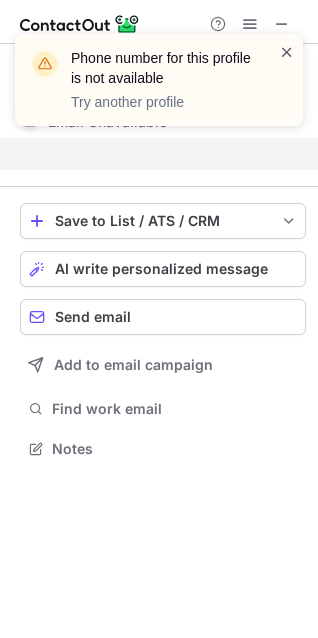 click at bounding box center (287, 52) 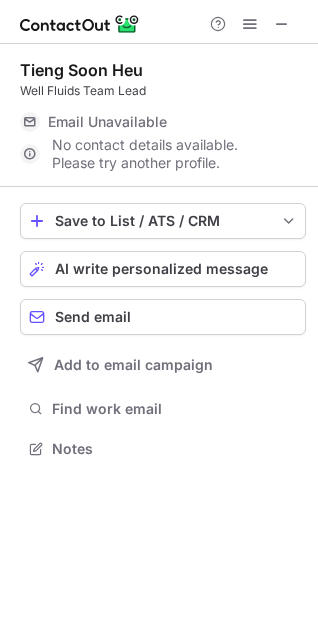 click on "Phone number for this profile is not available Try another profile" at bounding box center [159, 88] 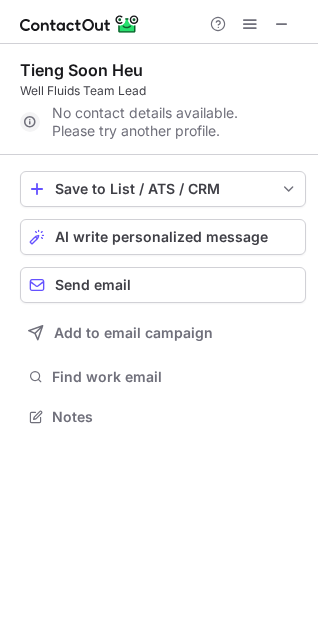 scroll, scrollTop: 403, scrollLeft: 318, axis: both 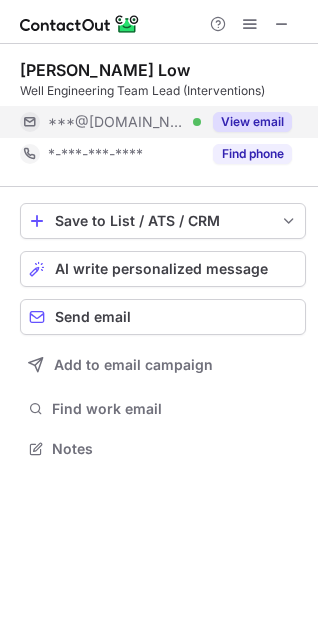click on "View email" at bounding box center [252, 122] 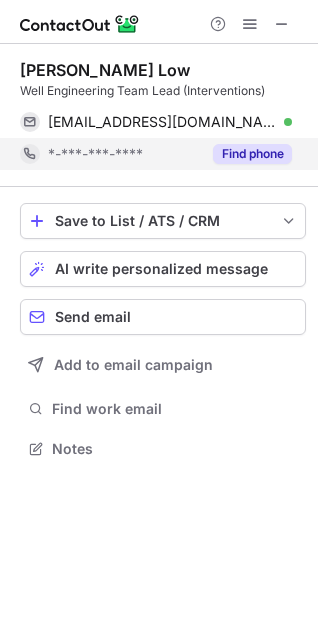 click on "Find phone" at bounding box center (246, 154) 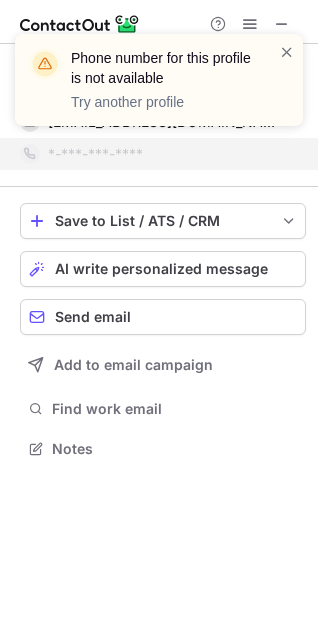 click on "Phone number for this profile is not available Try another profile" at bounding box center (159, 88) 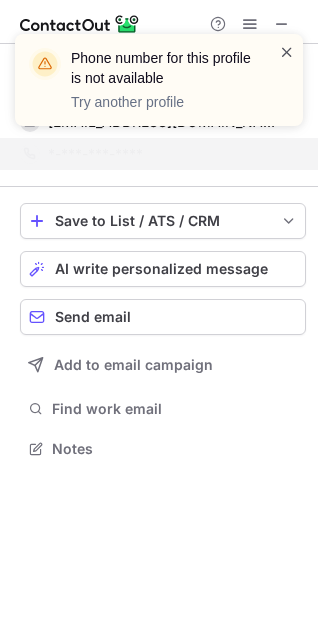 click at bounding box center (287, 52) 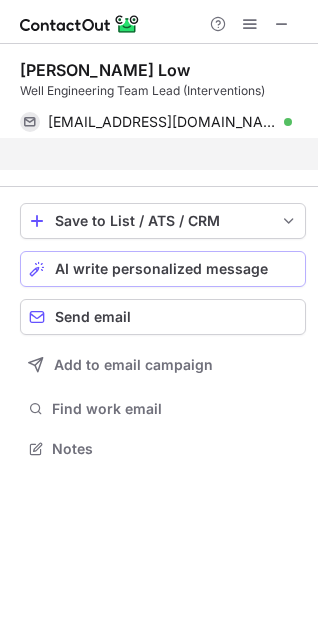 scroll, scrollTop: 403, scrollLeft: 318, axis: both 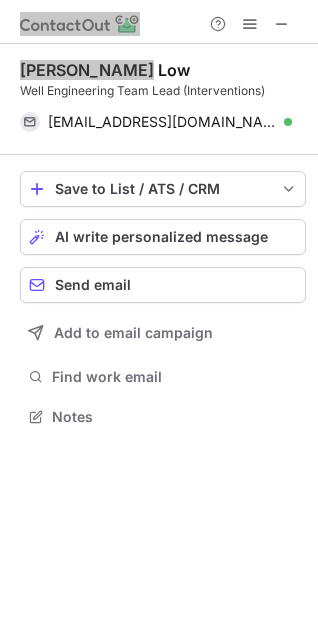 drag, startPoint x: 161, startPoint y: 66, endPoint x: -1, endPoint y: 61, distance: 162.07715 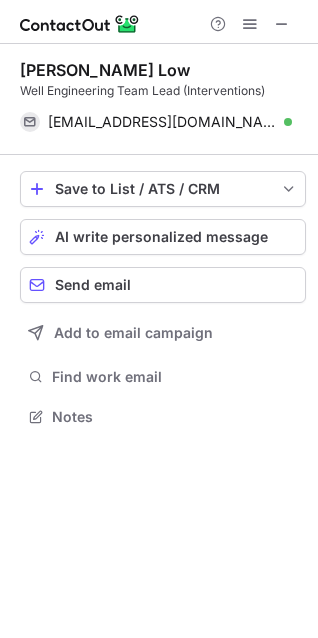 click on "Well Engineering Team Lead (Interventions)" at bounding box center (163, 91) 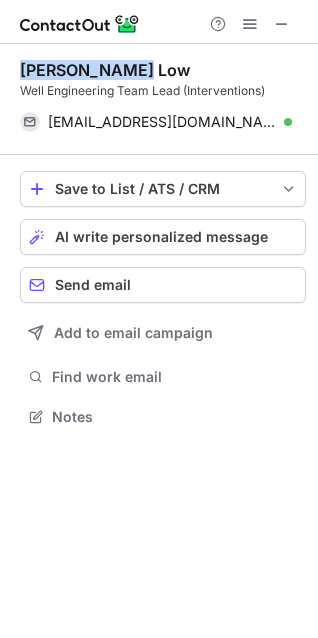 drag, startPoint x: 135, startPoint y: 63, endPoint x: 23, endPoint y: 64, distance: 112.00446 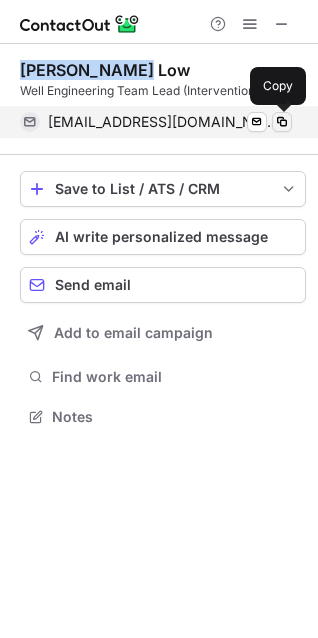 click at bounding box center [282, 122] 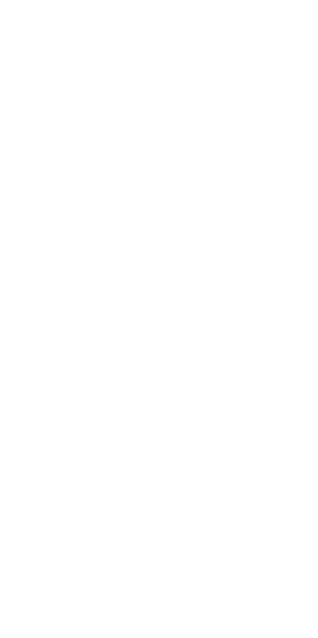 scroll, scrollTop: 0, scrollLeft: 0, axis: both 